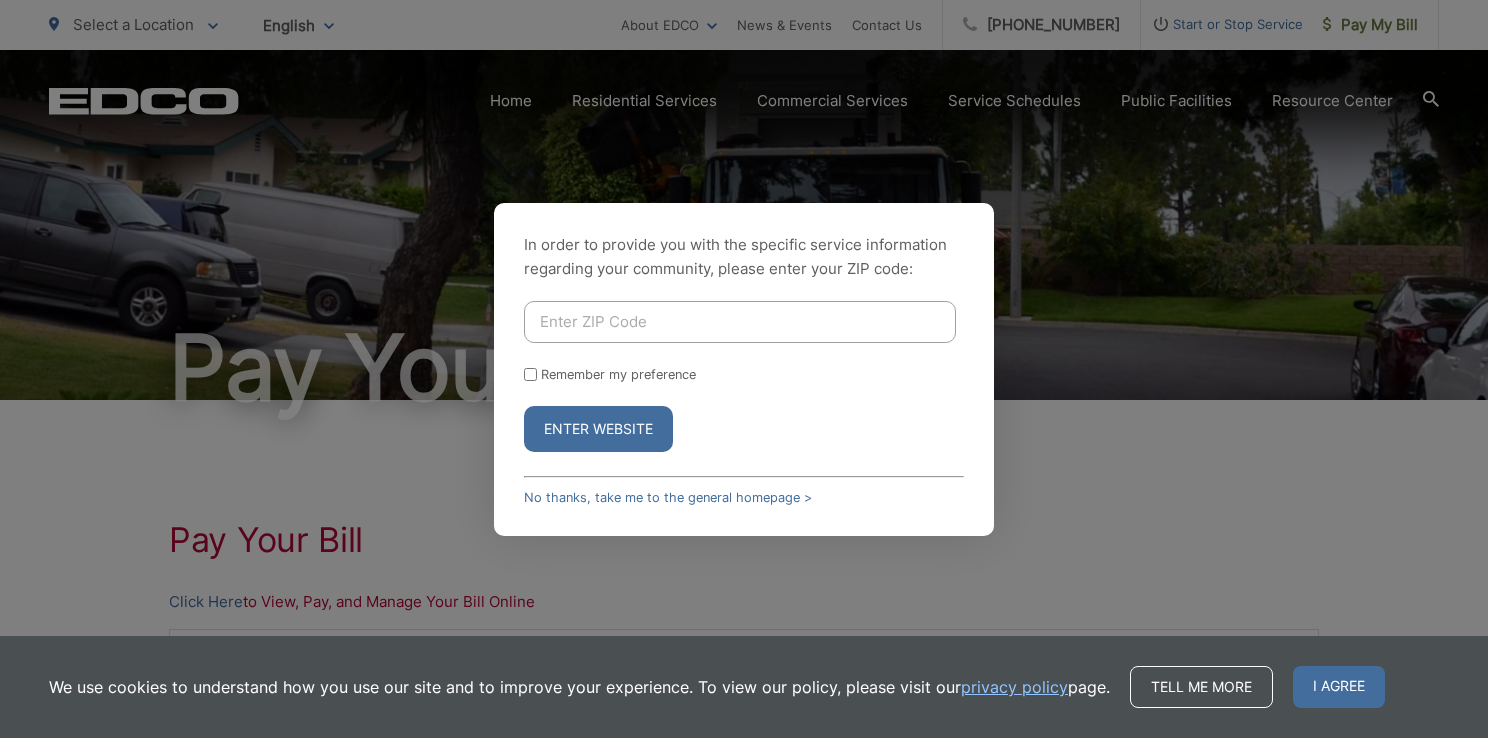 scroll, scrollTop: 0, scrollLeft: 0, axis: both 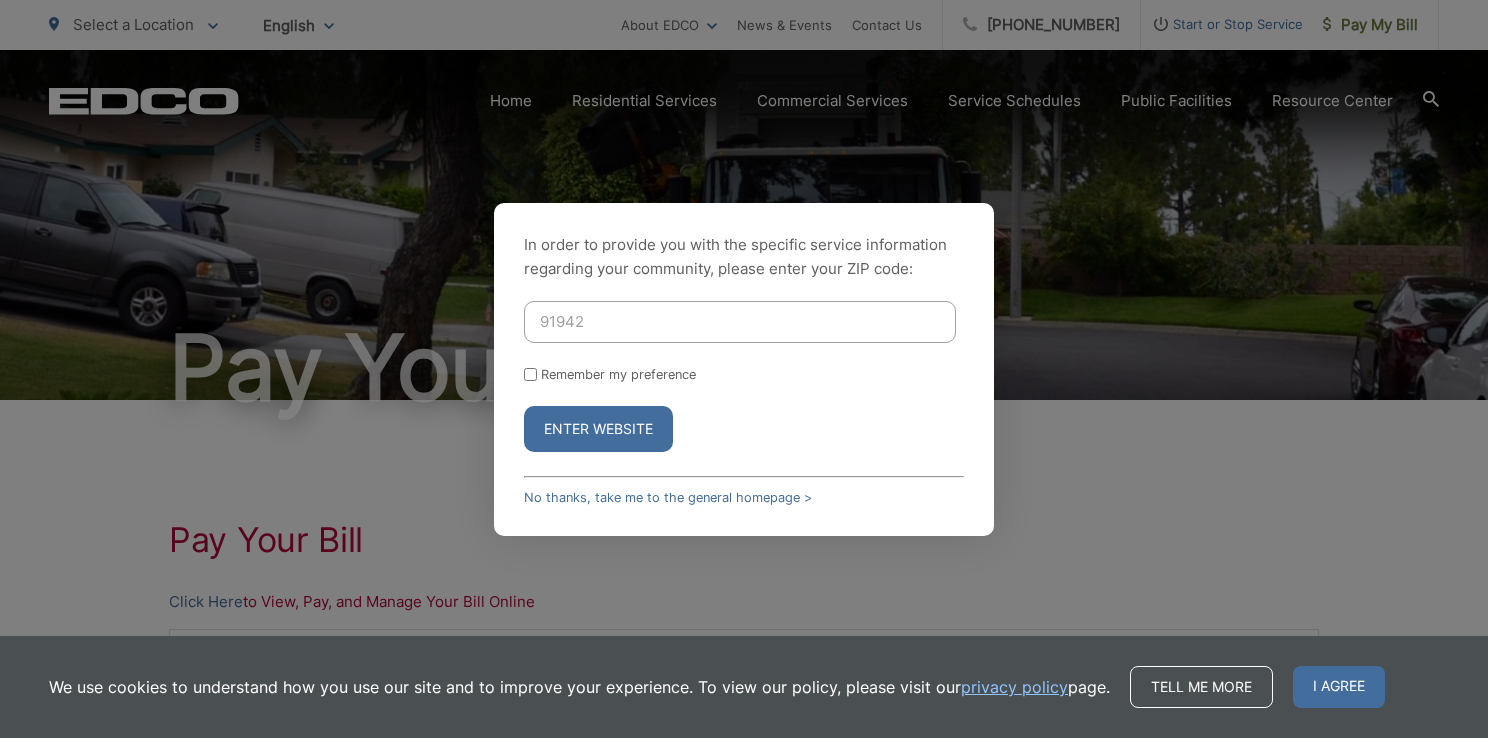 type on "91942" 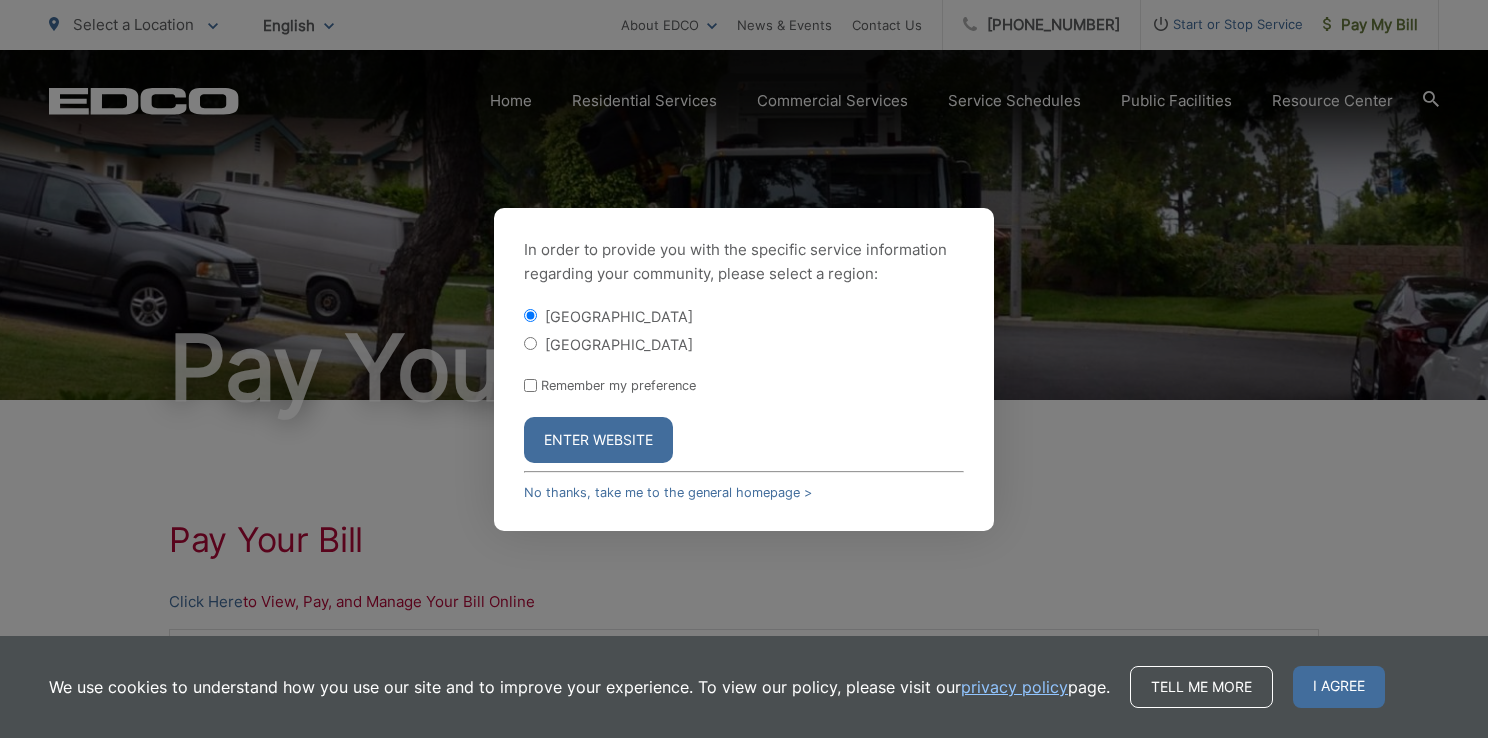 click on "Enter Website" at bounding box center [598, 440] 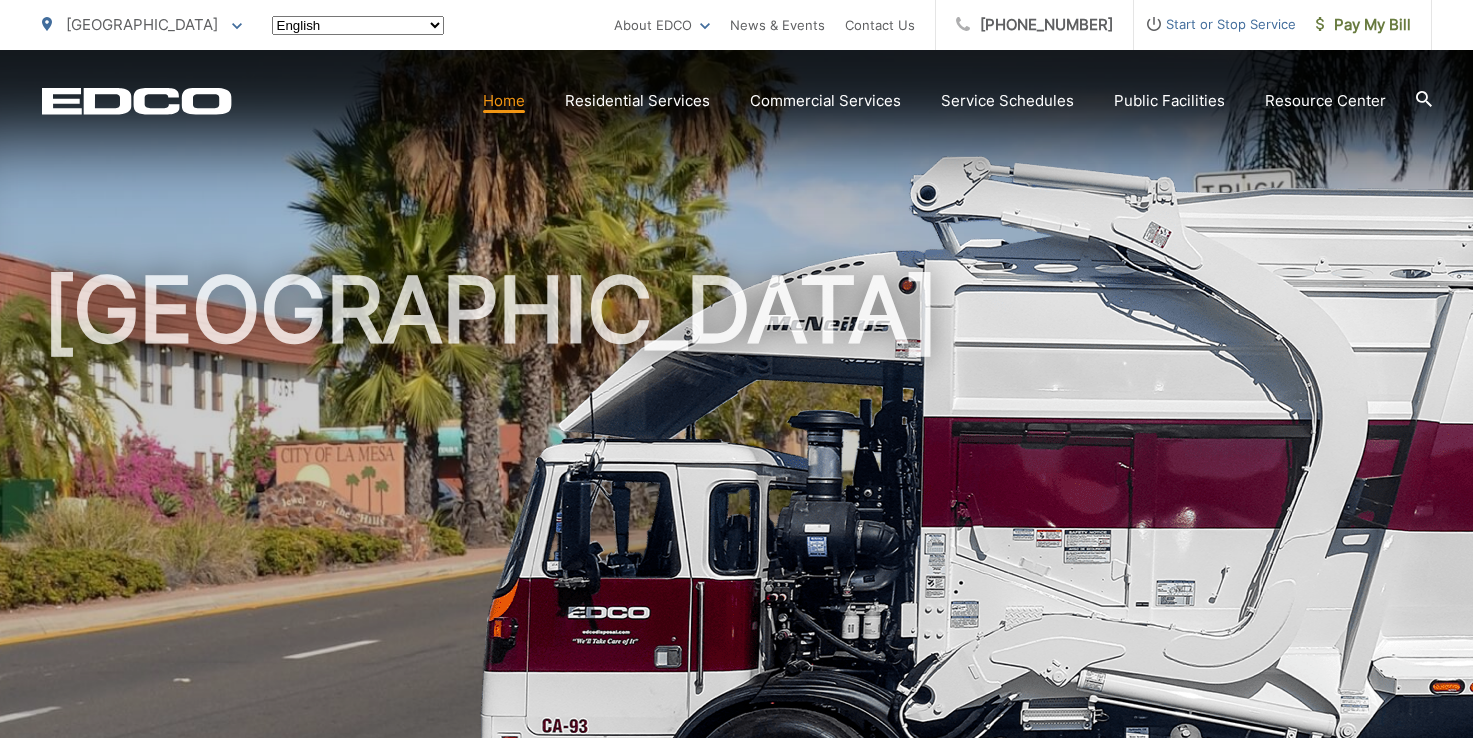 scroll, scrollTop: 0, scrollLeft: 0, axis: both 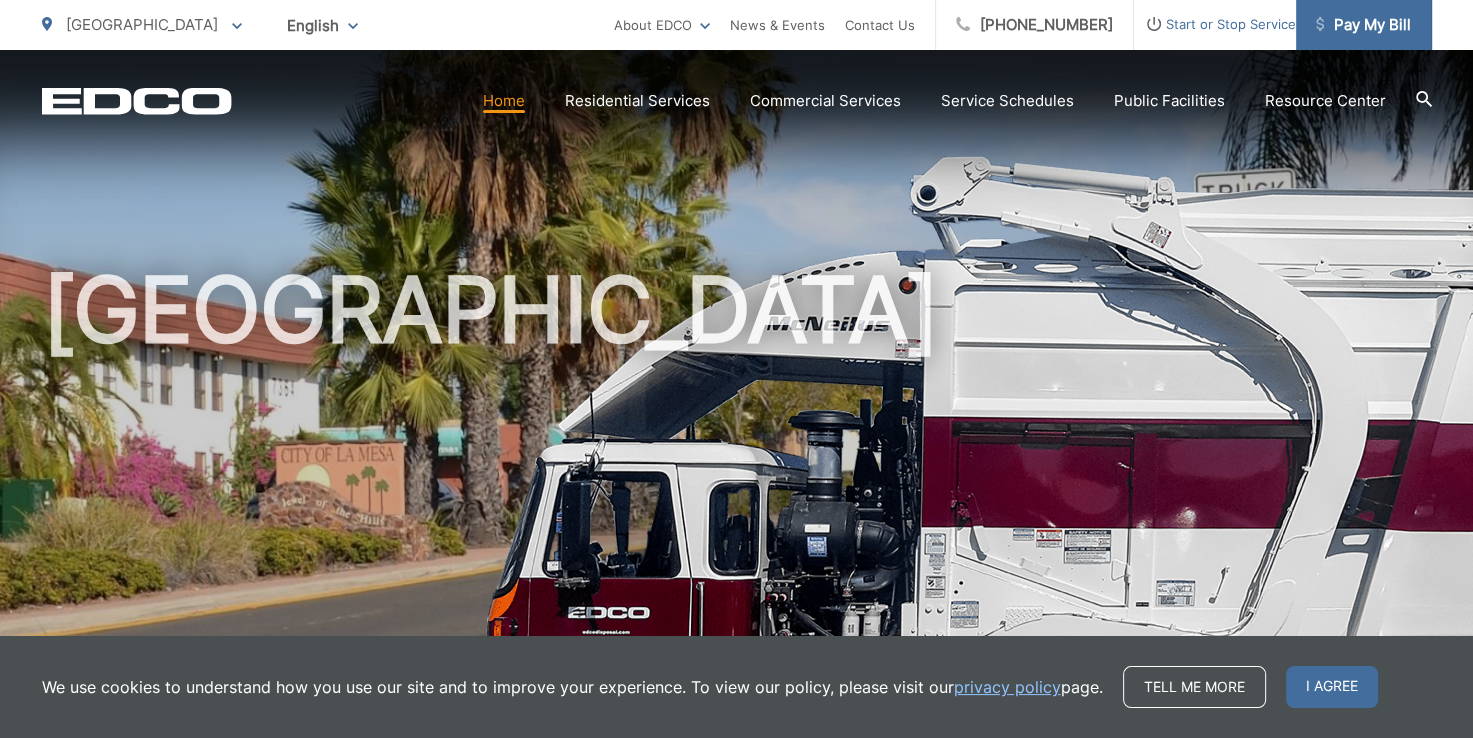 click on "Pay My Bill" at bounding box center (1363, 25) 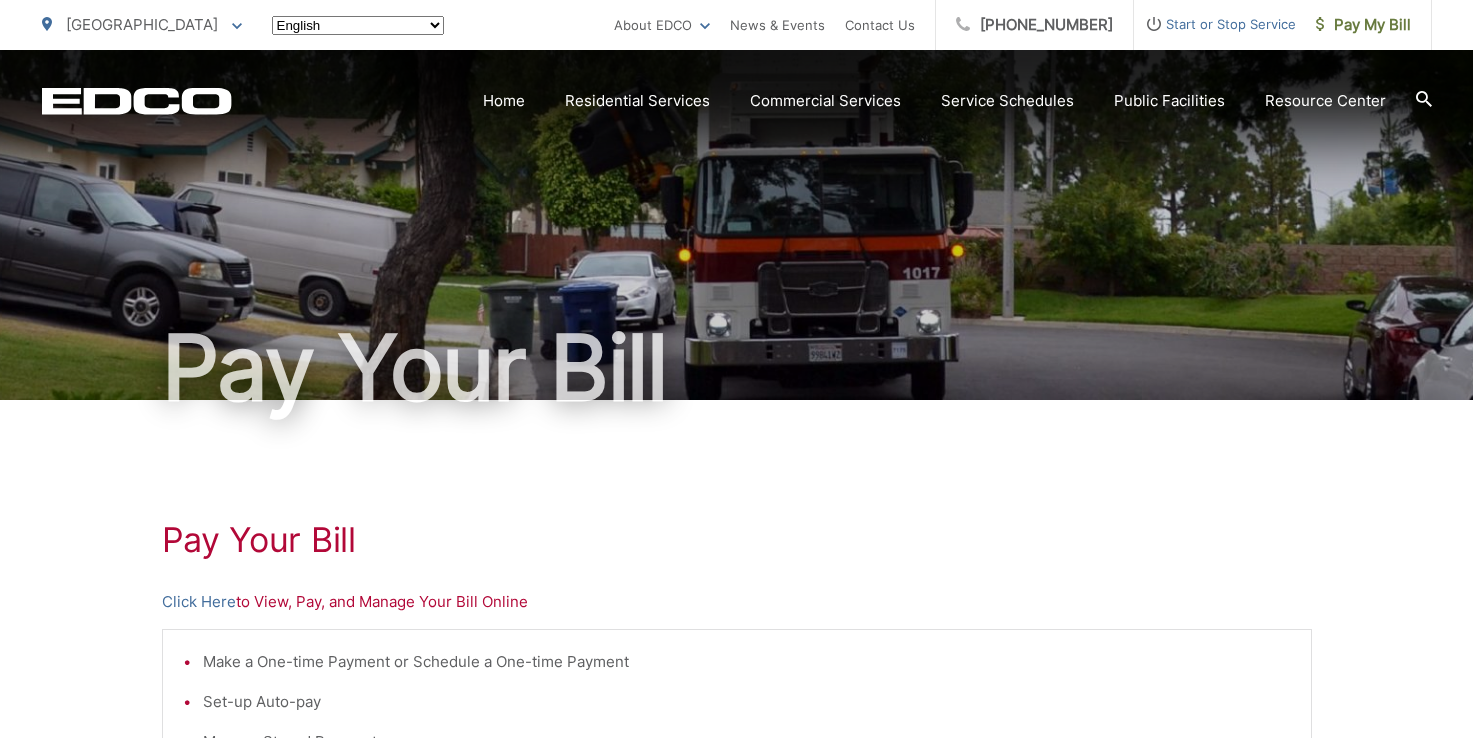scroll, scrollTop: 0, scrollLeft: 0, axis: both 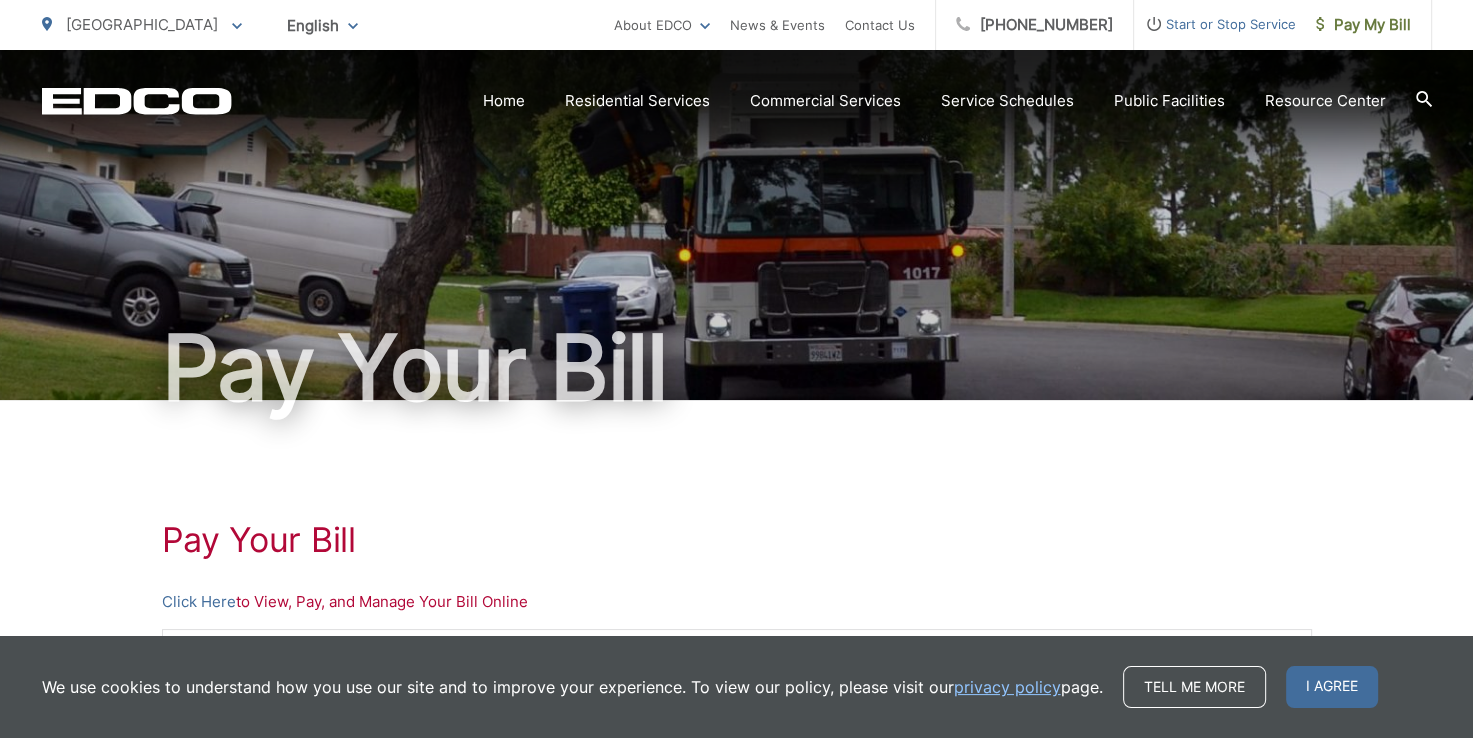 click on "Pay Your Bill
Click Here  to View, Pay, and Manage Your Bill Online
Make a One-time Payment or Schedule a One-time Payment
Set-up Auto-pay
Manage Stored Payments
Go Paperless
View Payment and Billing History
*   Requires a One-time Registration (or Online Account Set-up to Create Your Username and Password)
- OR -
Click Here  to Make a One-time Payment Only Online
Make a One-time Payment Only
*   DOES NOT Require a One-time Registration (or Online Account Set-up)" at bounding box center (737, 849) 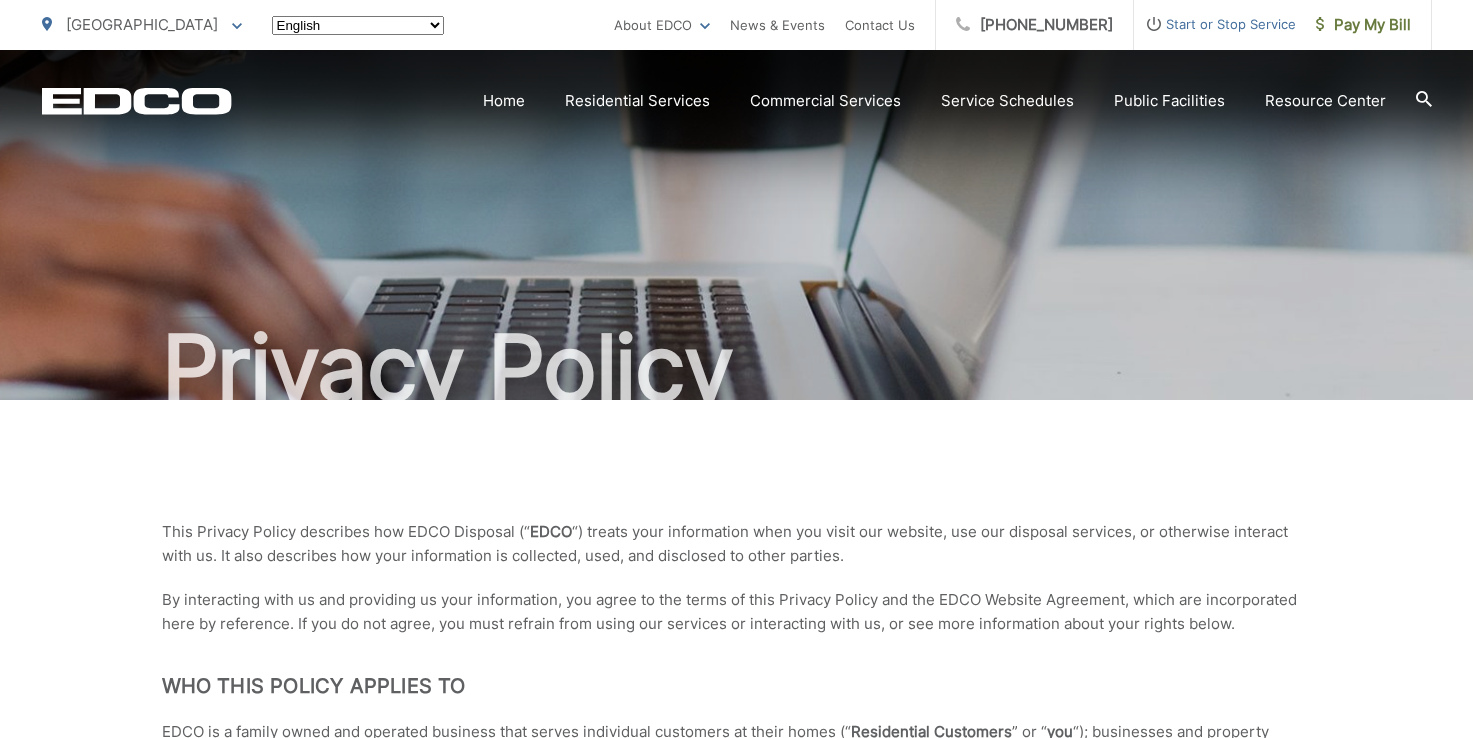 scroll, scrollTop: 0, scrollLeft: 0, axis: both 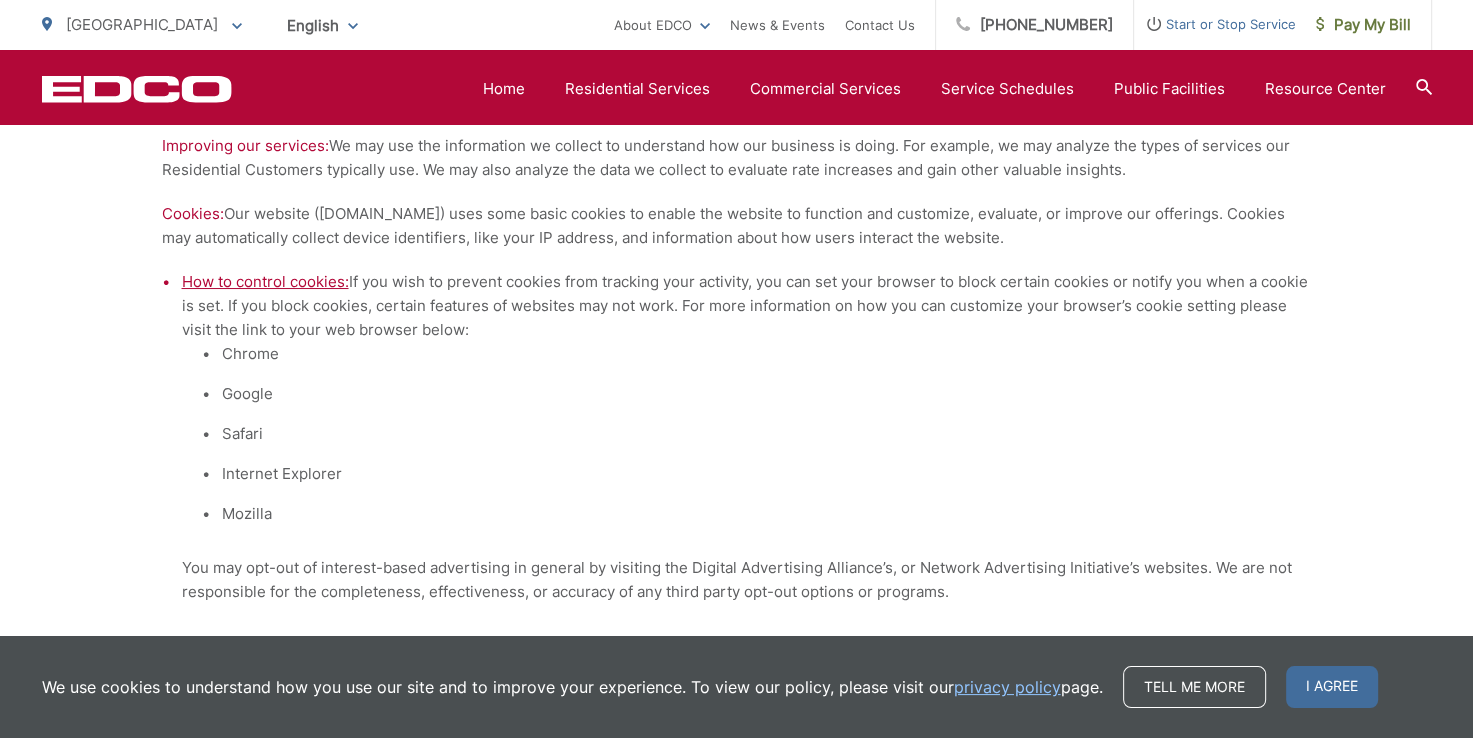 click on "Chrome
Google
Safari
Internet Explorer
Mozilla" at bounding box center [757, 434] 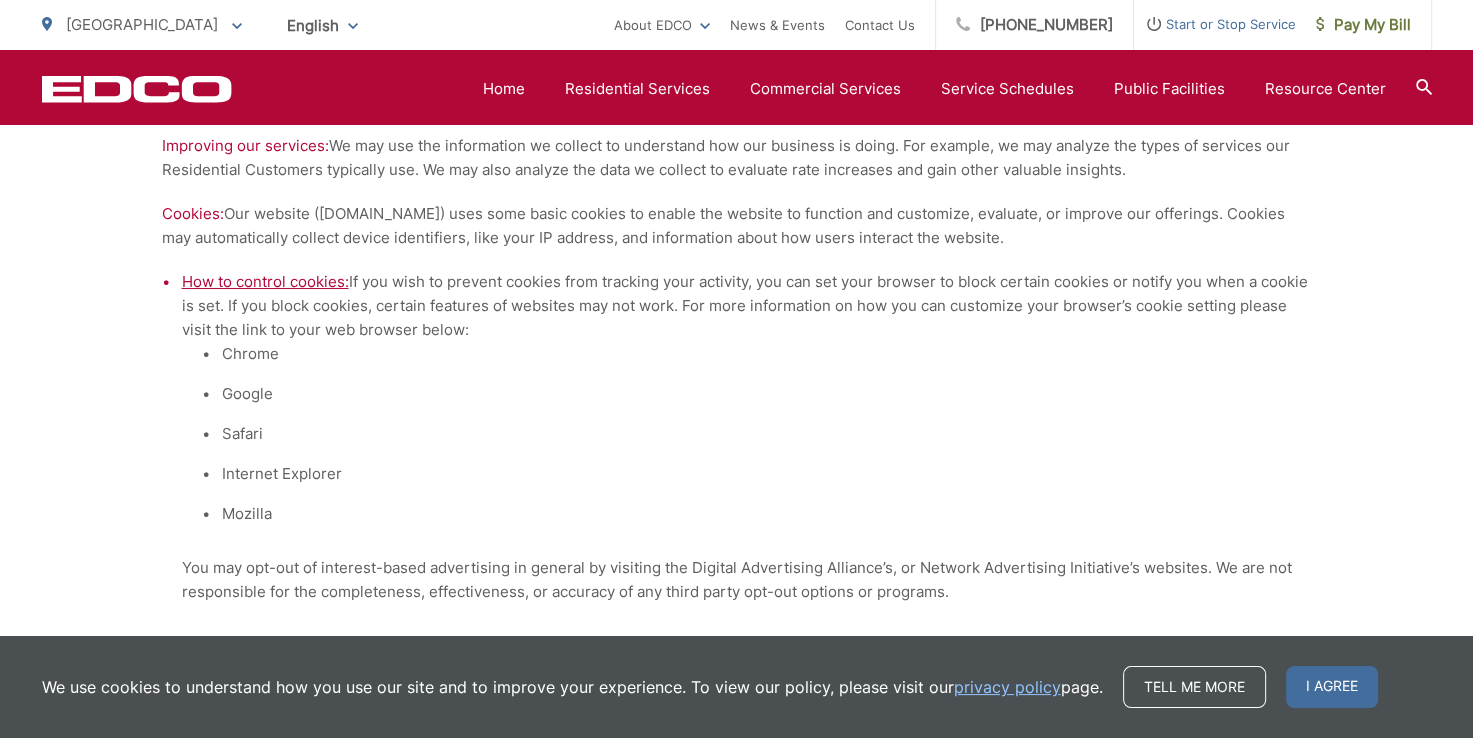 click on "How to control cookies:" at bounding box center (265, 281) 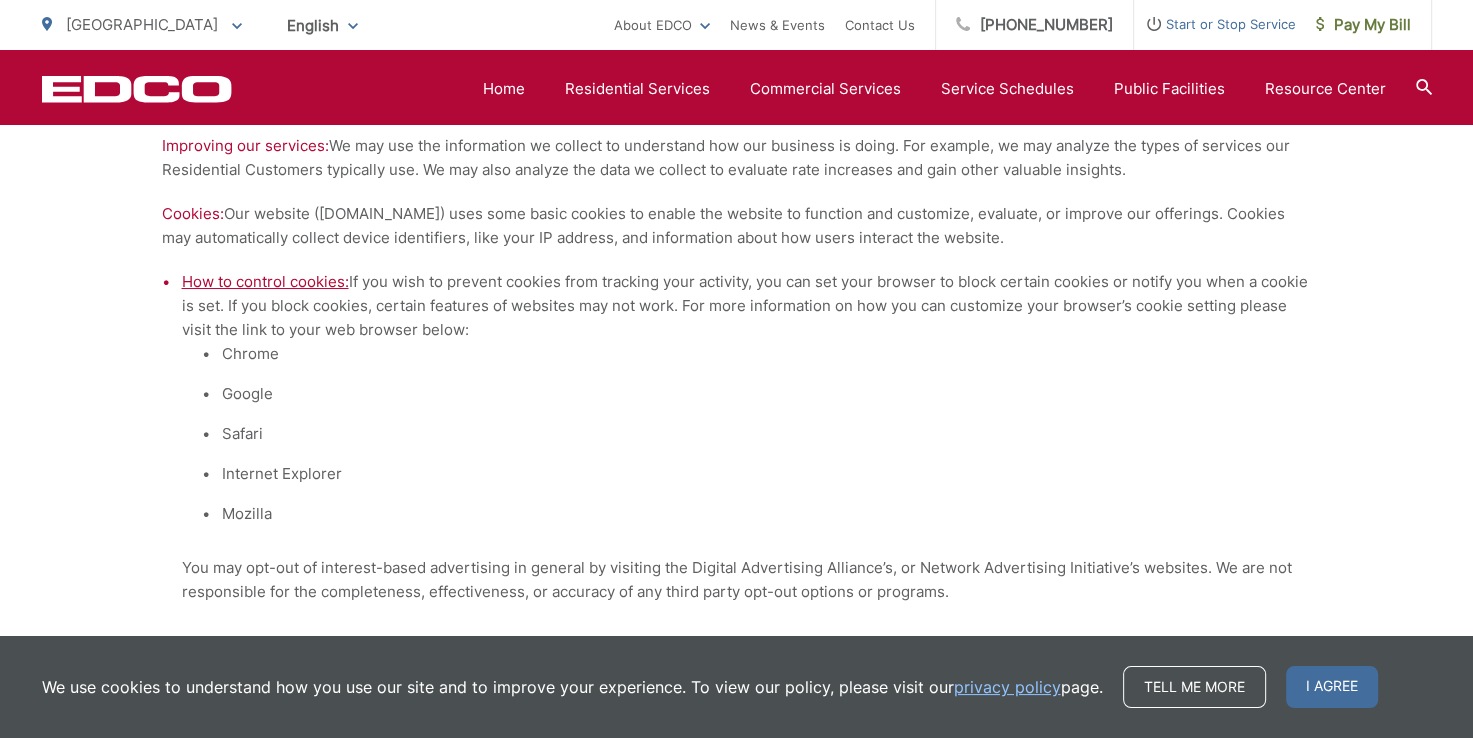 click on "How to control cookies:  If you wish to prevent cookies from tracking your activity, you can set your browser to block certain cookies or notify you when a cookie is set. If you block cookies, certain features of websites may not work. For more information on how you can customize your browser’s cookie setting please visit the link to your web browser below:
Chrome
Google
Safari
Internet Explorer
Mozilla
You may opt-out of interest-based advertising in general by visiting the Digital Advertising Alliance’s, or Network Advertising Initiative’s websites. We are not responsible for the completeness, effectiveness, or accuracy of any third party opt-out options or programs." at bounding box center (747, 437) 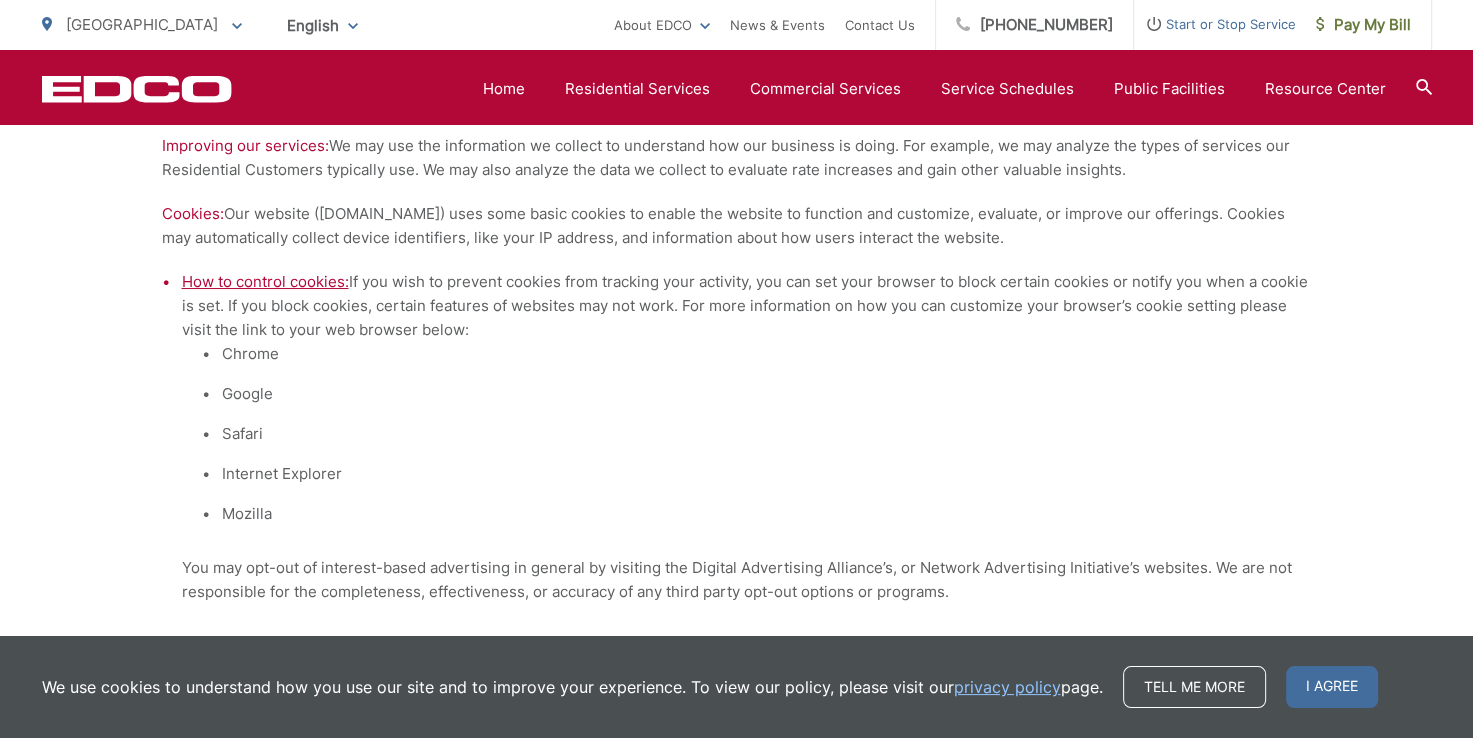 click on "Internet Explorer" at bounding box center [767, 474] 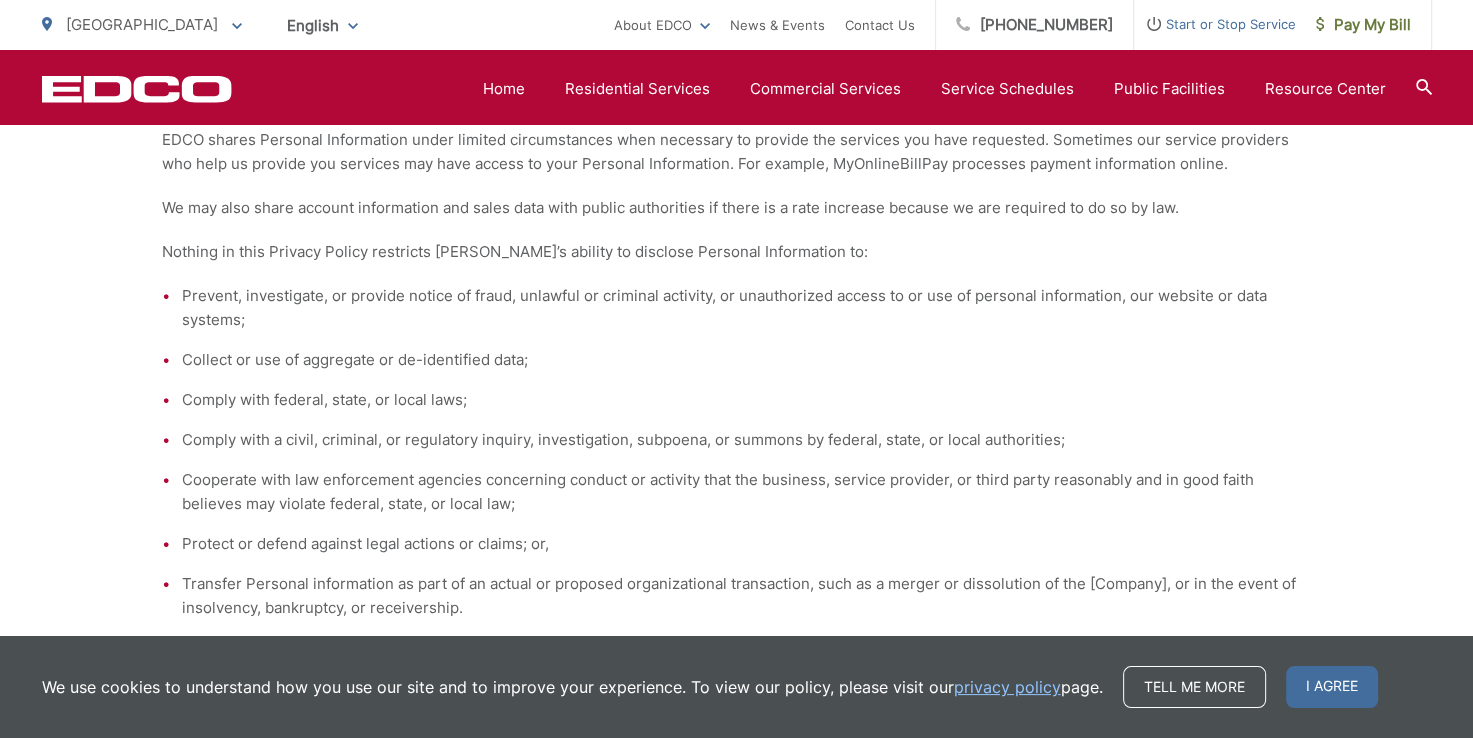 scroll, scrollTop: 2255, scrollLeft: 0, axis: vertical 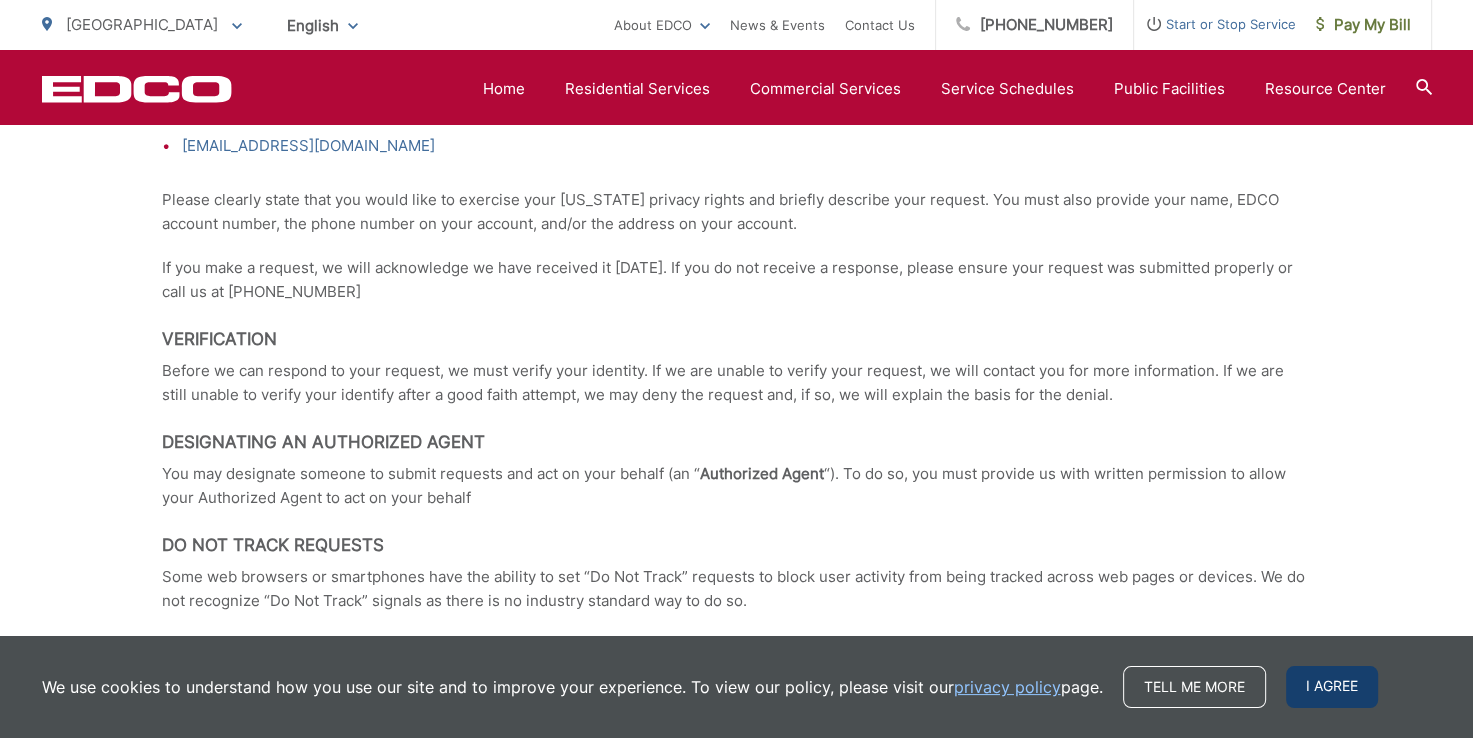 click on "I agree" at bounding box center (1332, 687) 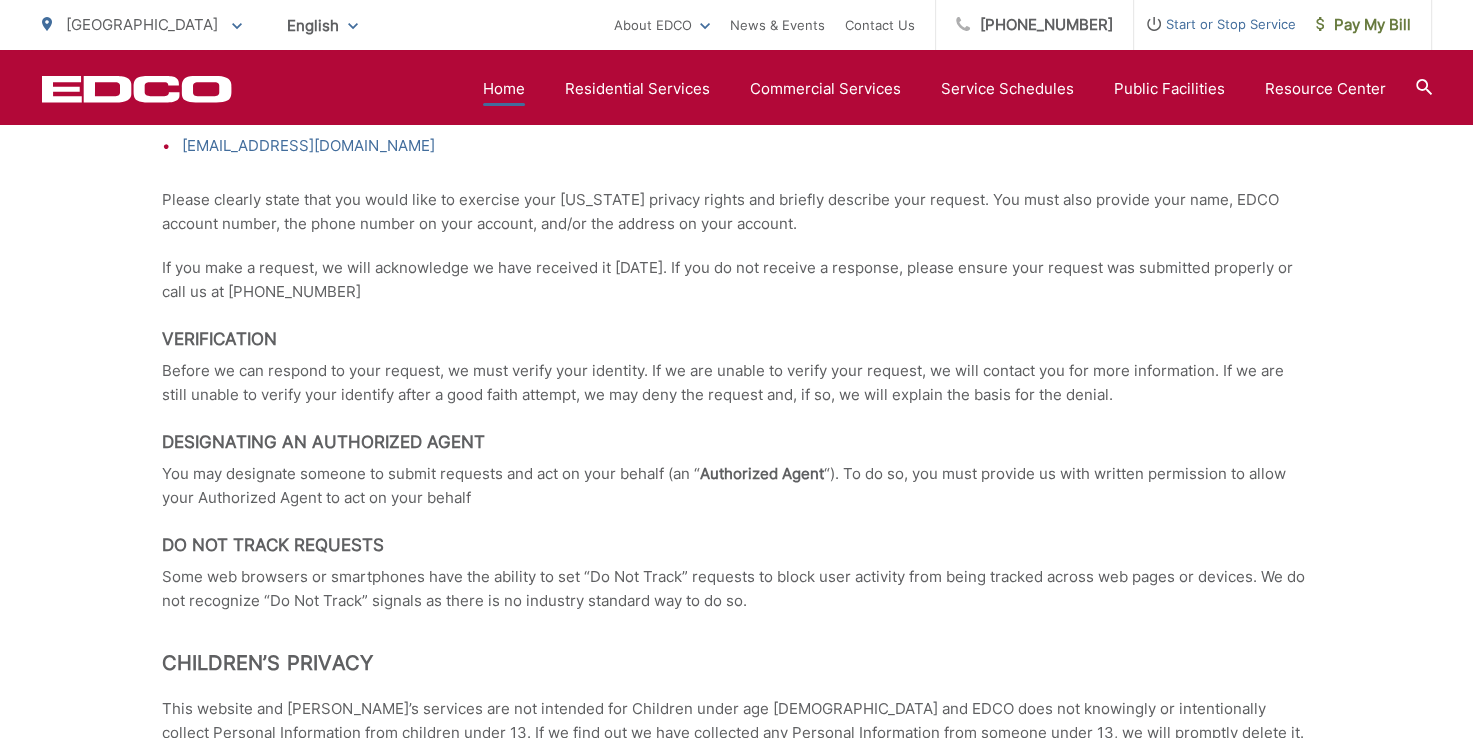click on "Home" at bounding box center [504, 89] 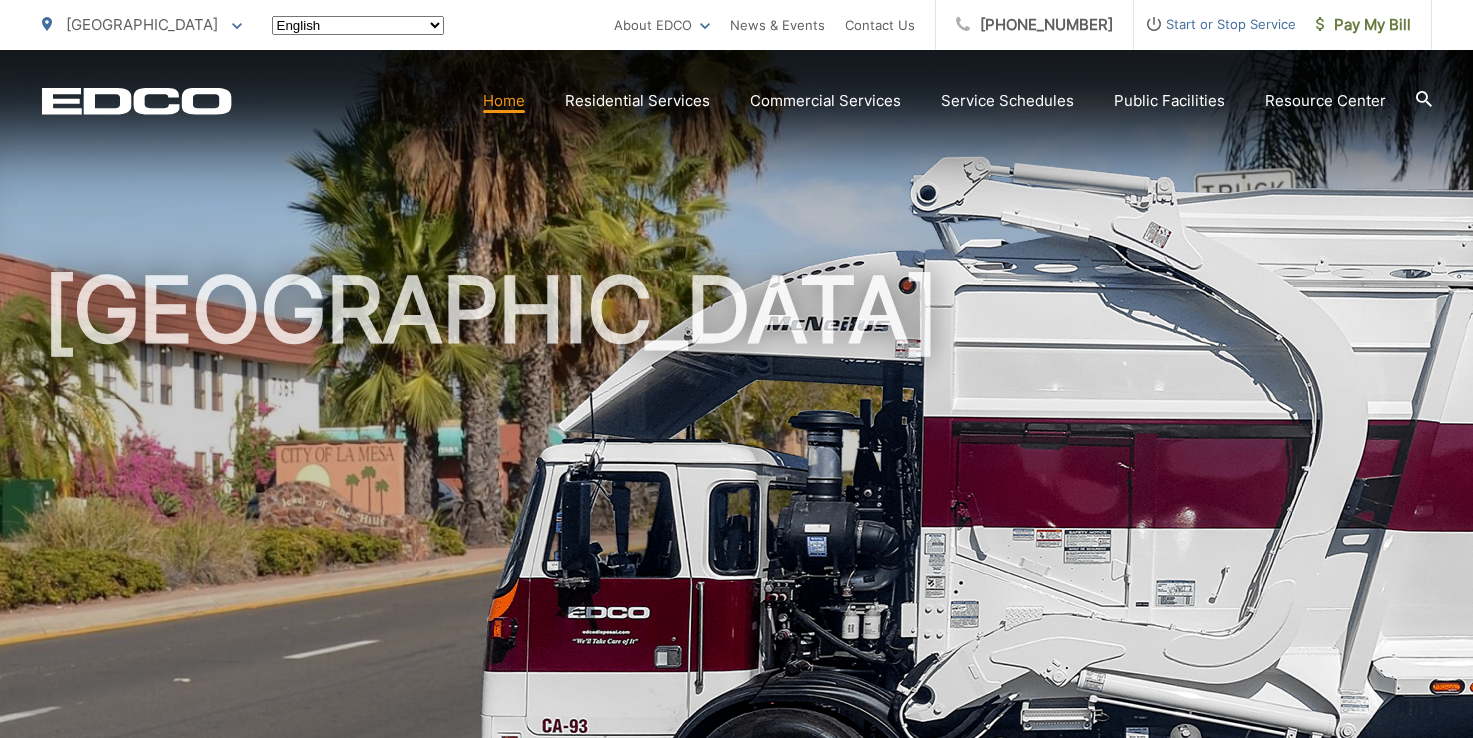 scroll, scrollTop: 0, scrollLeft: 0, axis: both 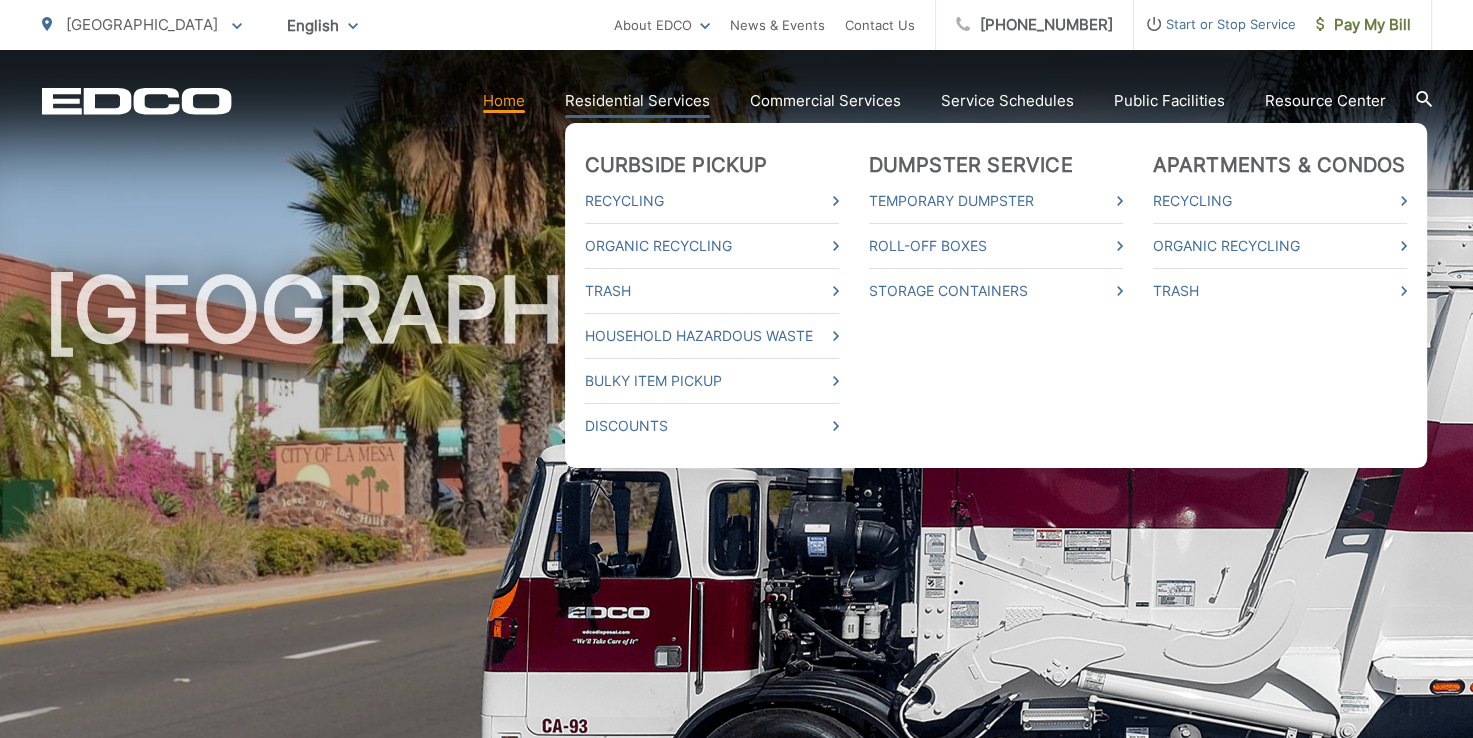 click on "Residential Services" at bounding box center [637, 101] 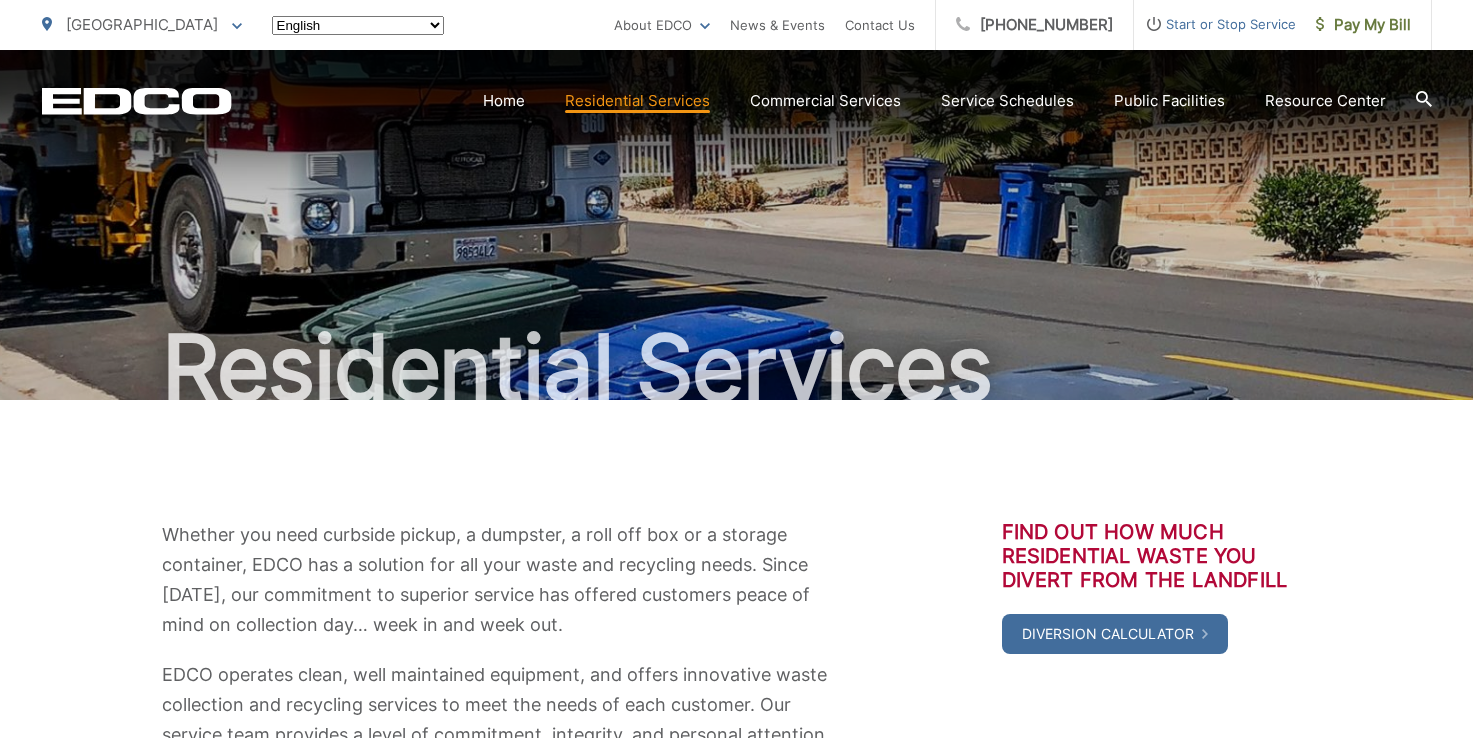 scroll, scrollTop: 0, scrollLeft: 0, axis: both 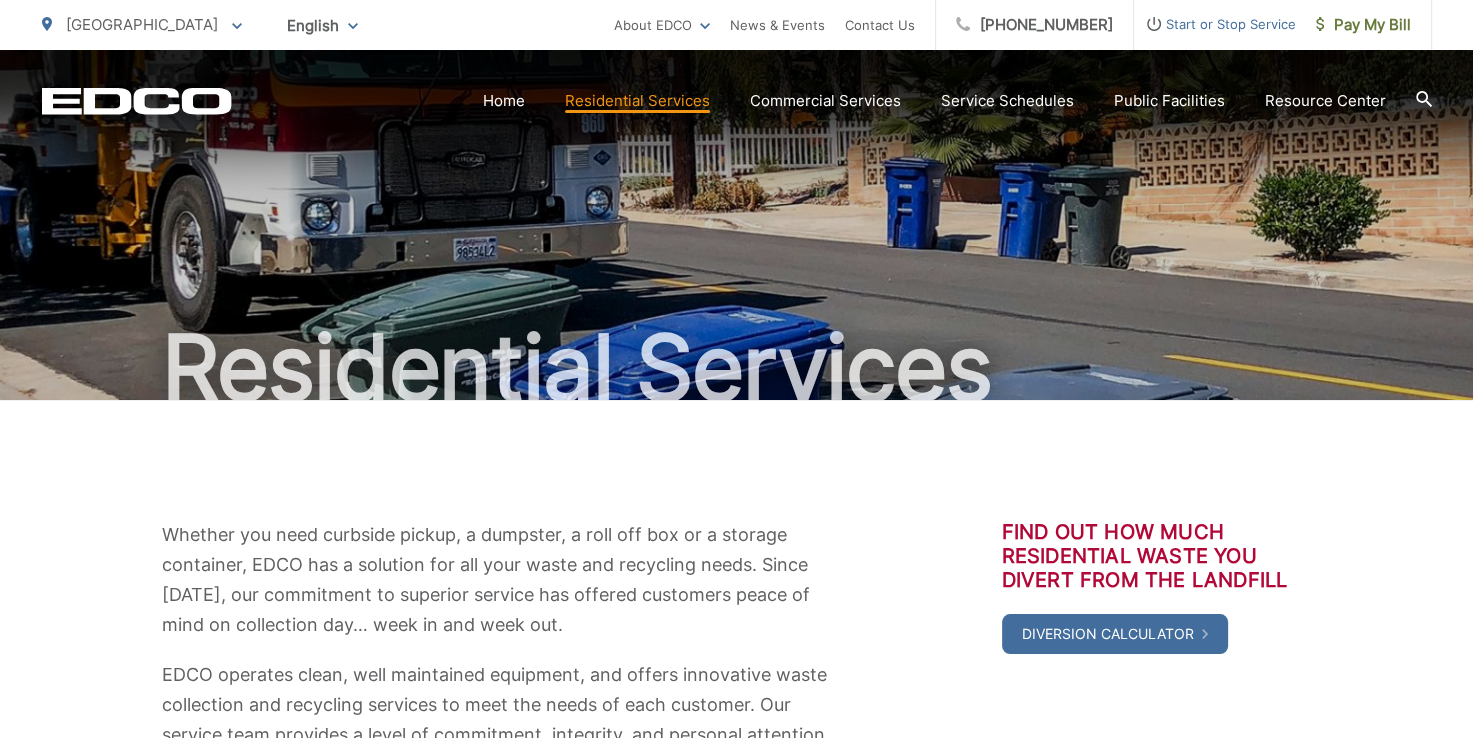 click on "Pay My Bill" at bounding box center [1363, 25] 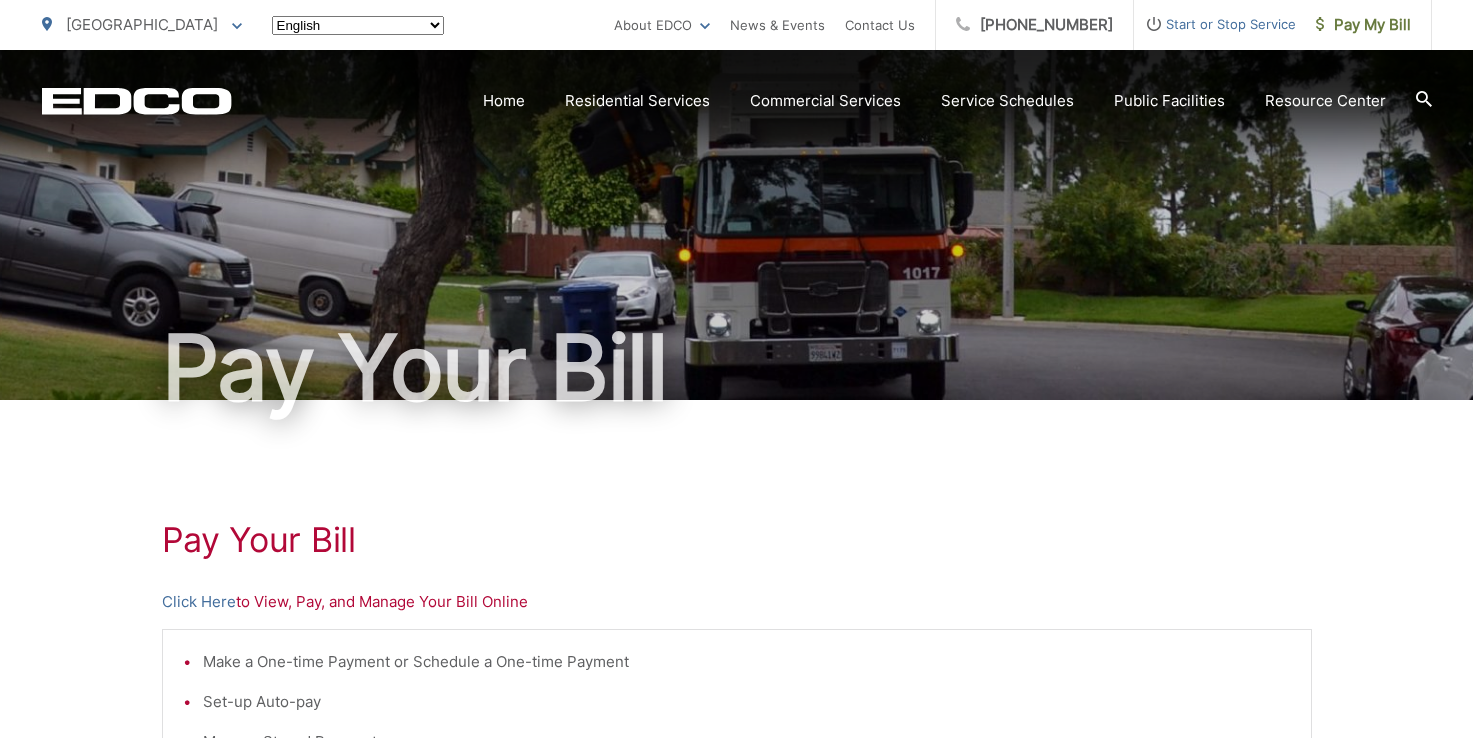 scroll, scrollTop: 0, scrollLeft: 0, axis: both 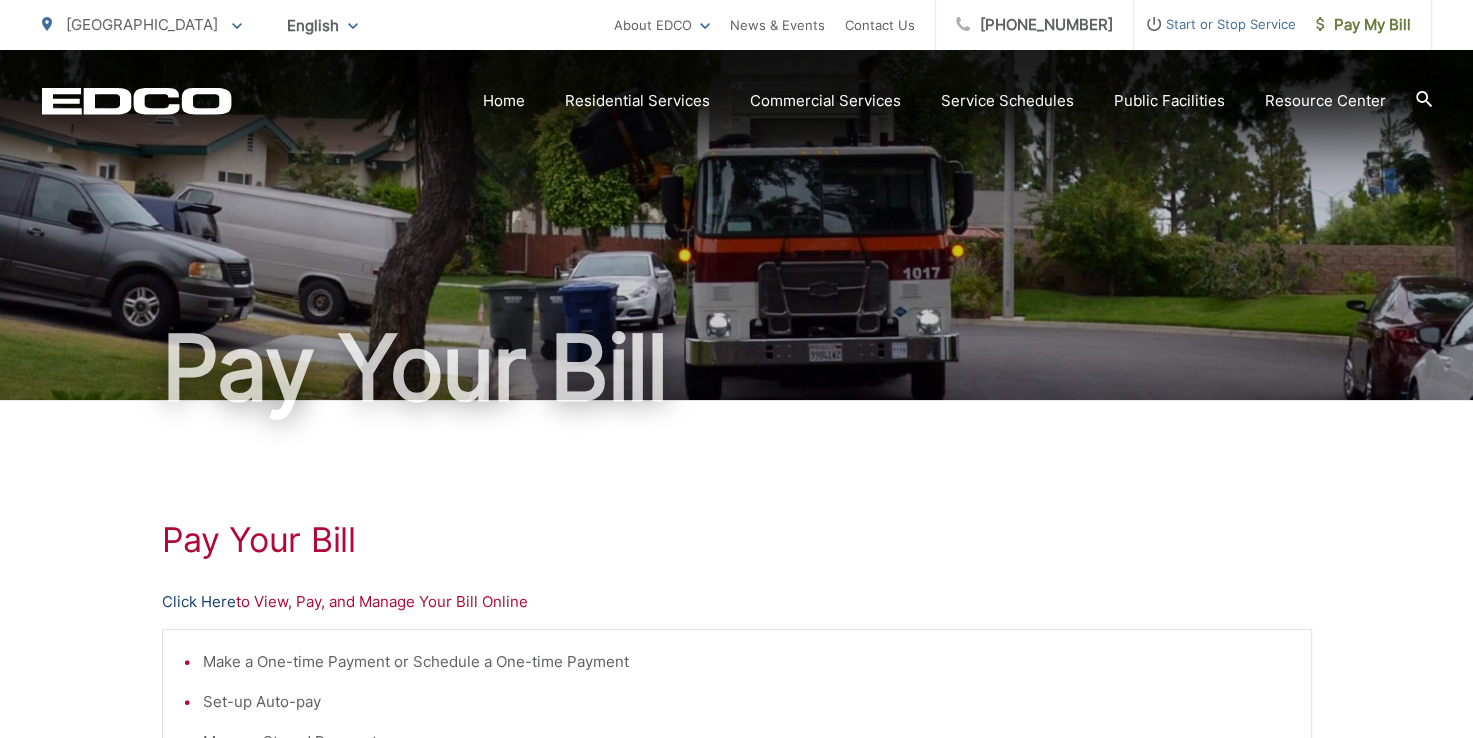 click on "Click Here" at bounding box center [199, 602] 